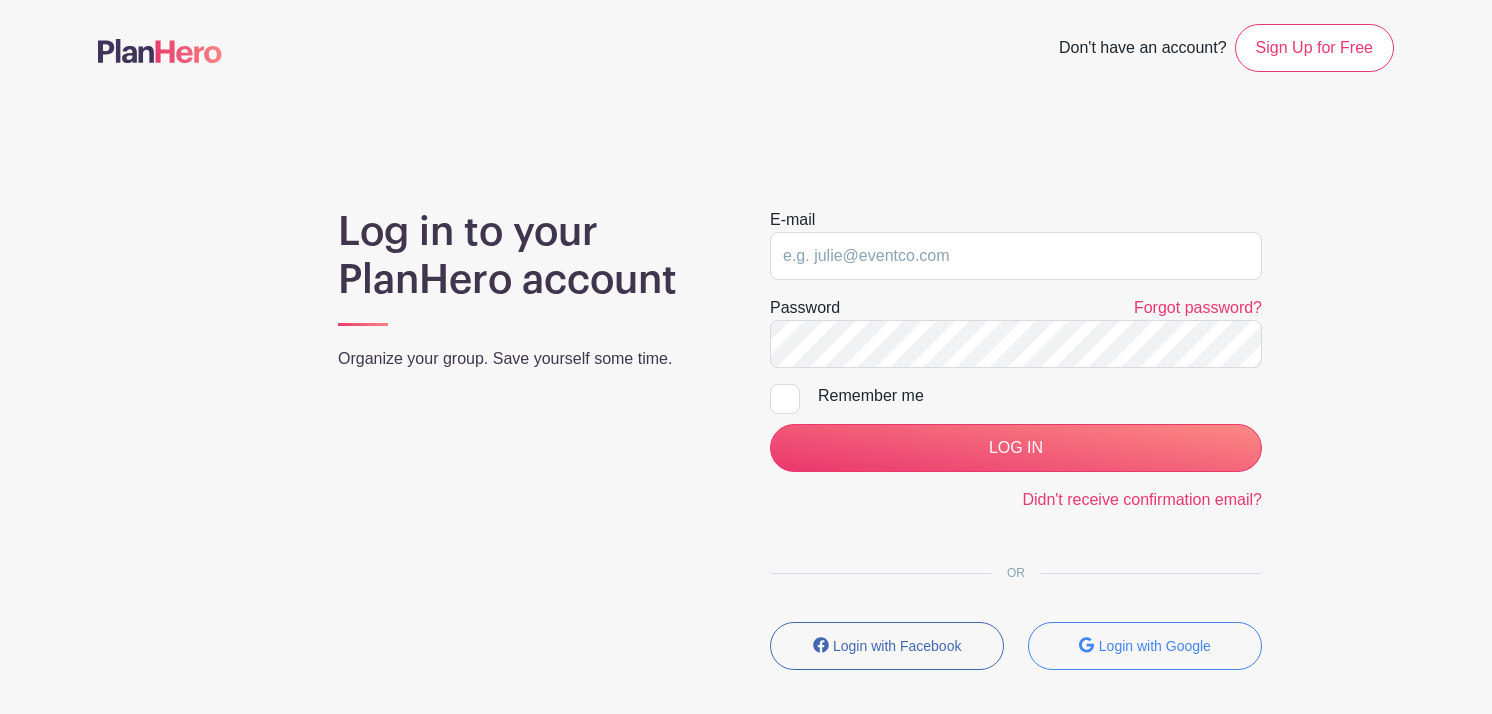 scroll, scrollTop: 0, scrollLeft: 0, axis: both 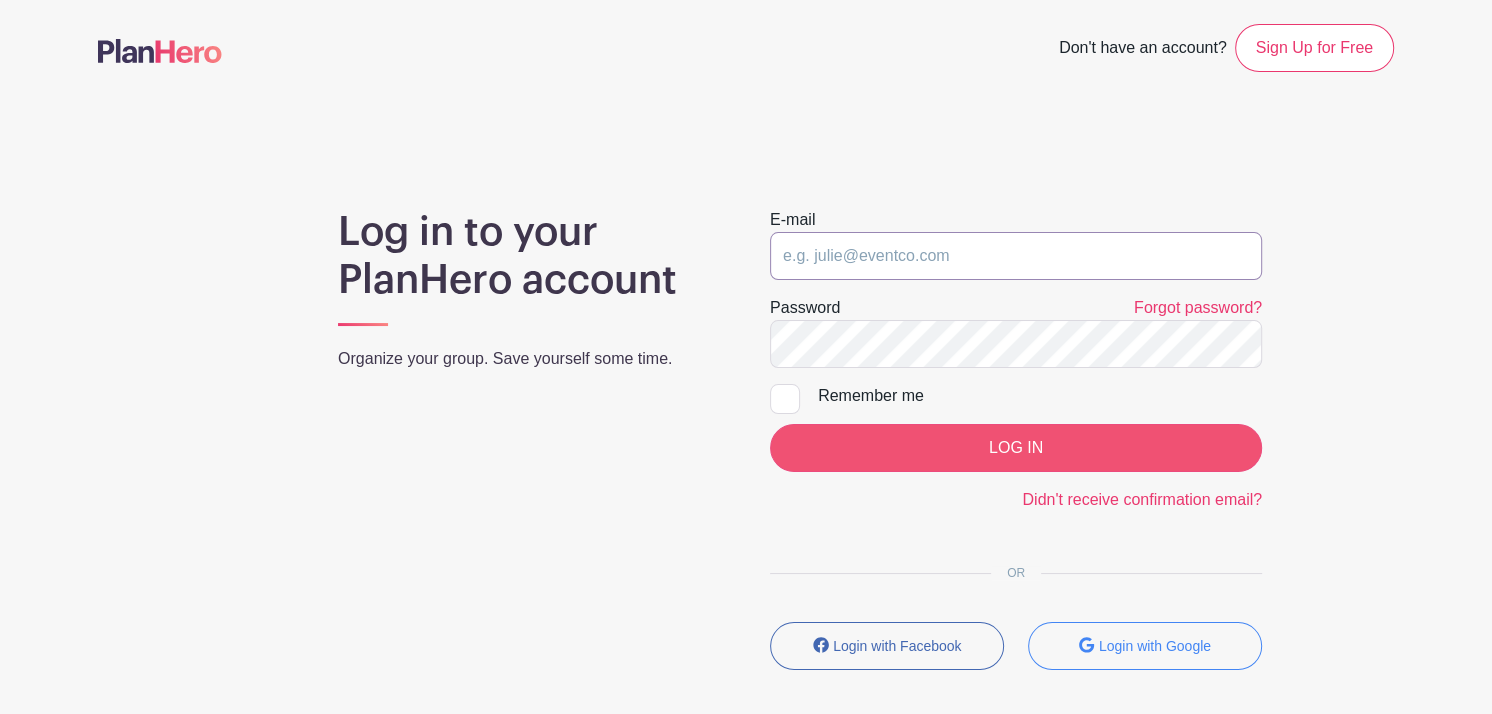 type on "[EMAIL]" 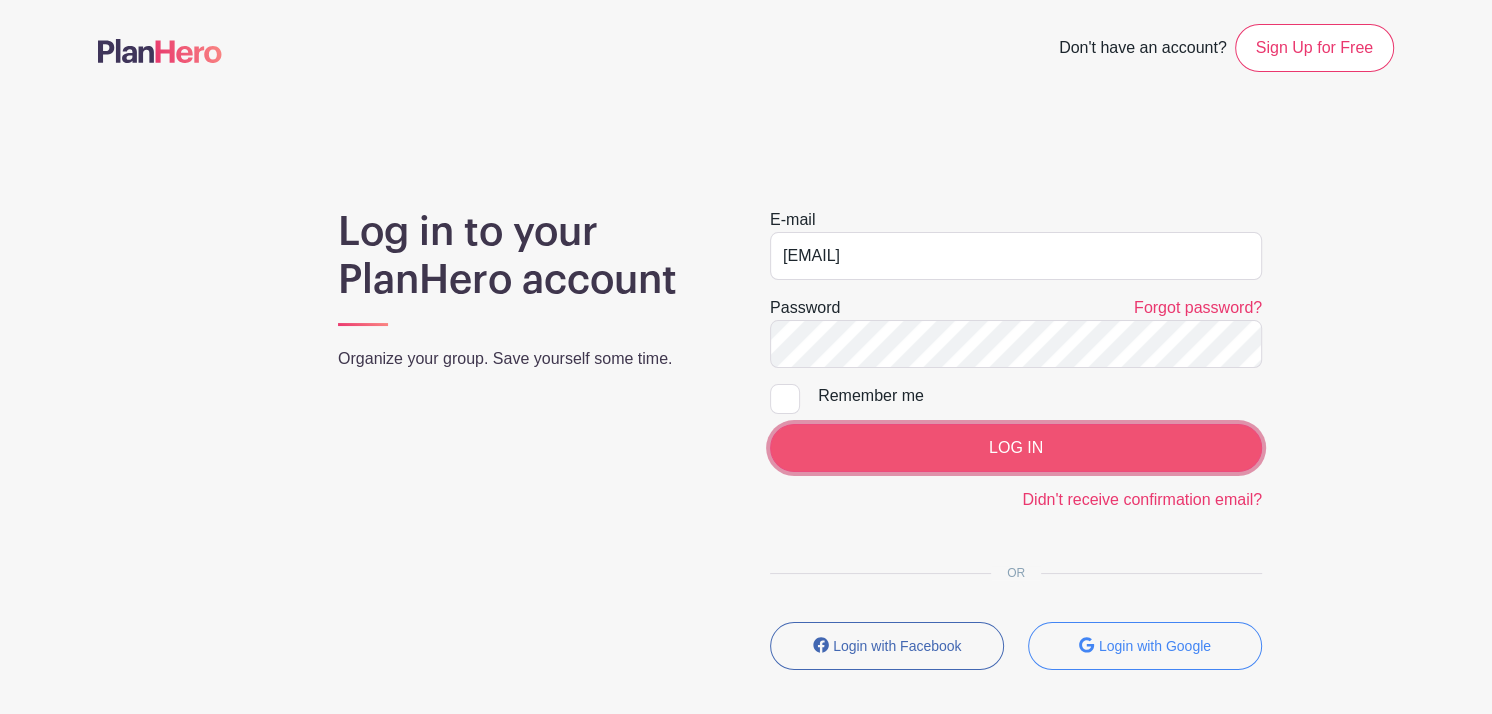 click on "LOG IN" at bounding box center [1016, 448] 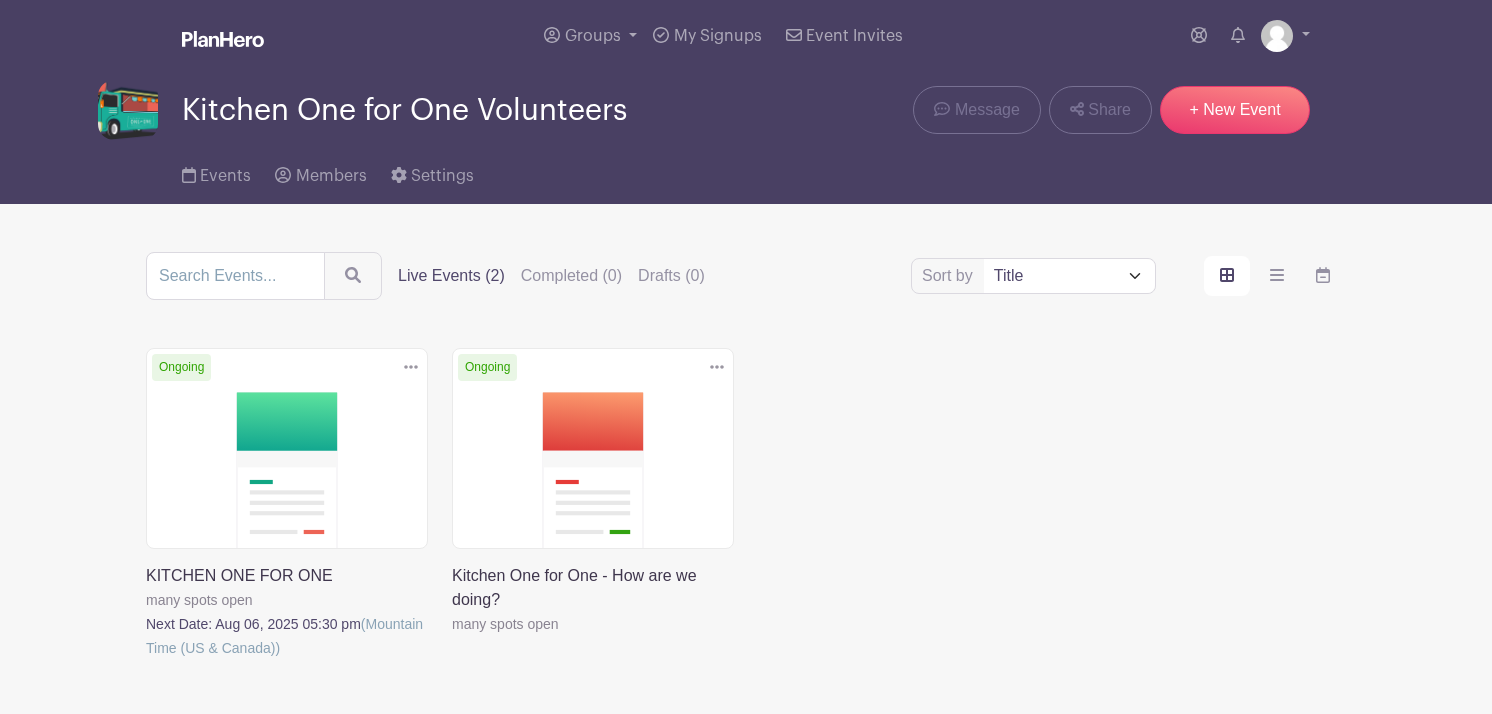 scroll, scrollTop: 0, scrollLeft: 0, axis: both 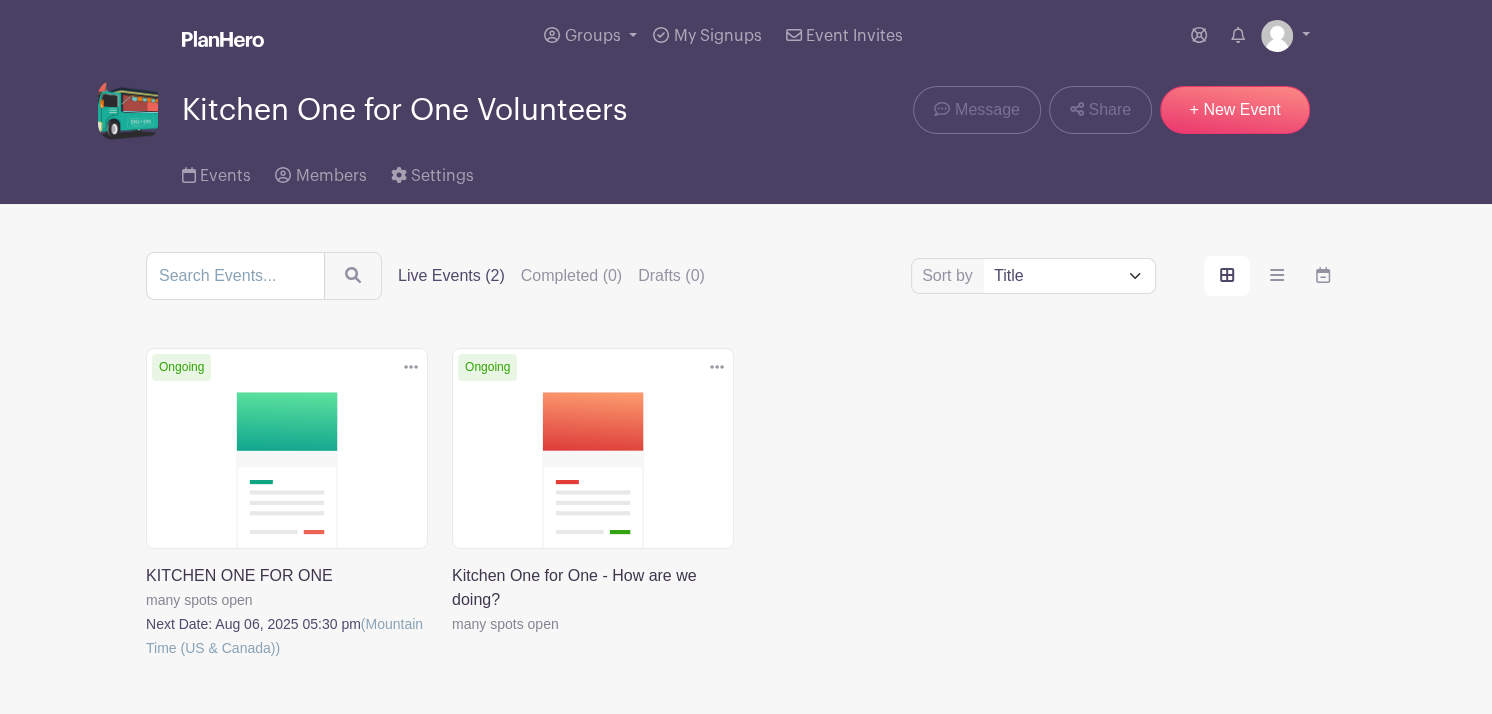 click at bounding box center (146, 660) 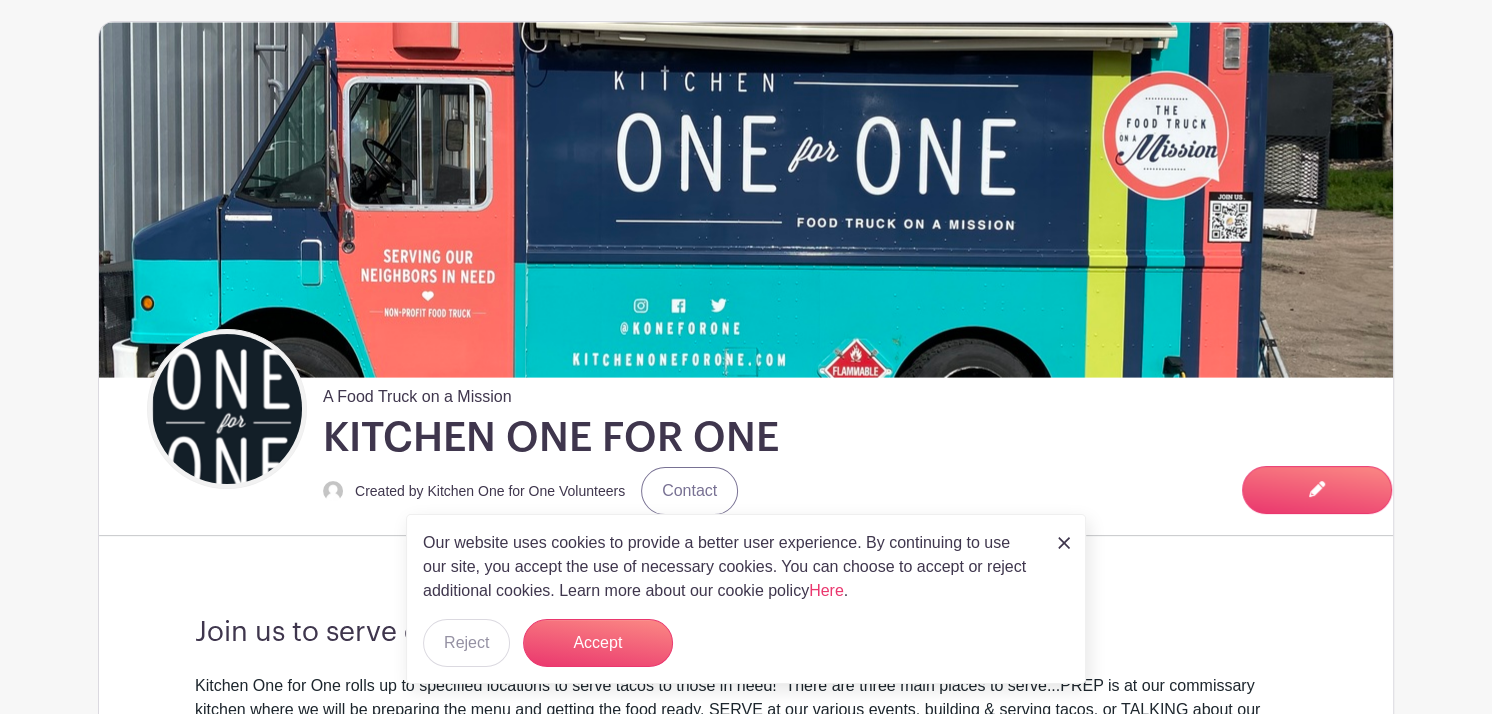 scroll, scrollTop: 238, scrollLeft: 0, axis: vertical 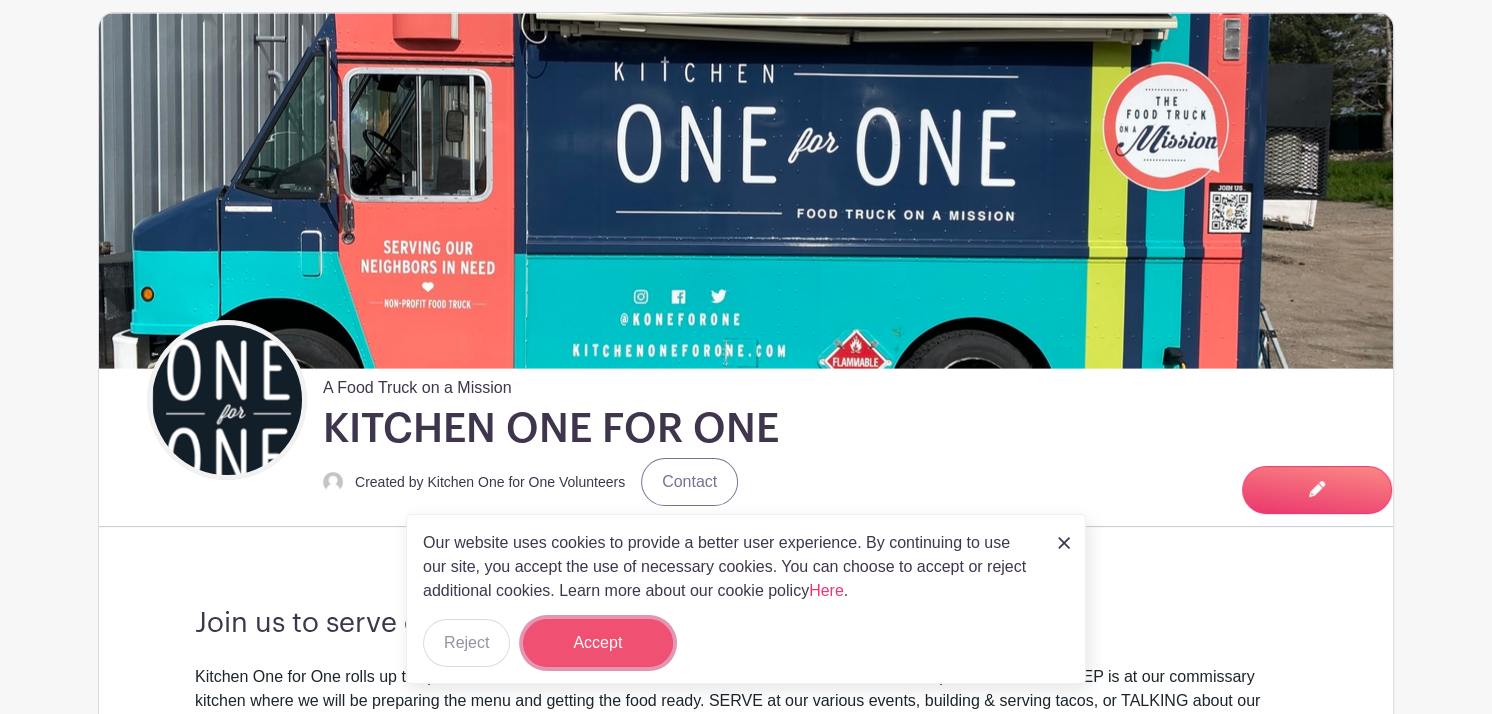 click on "Accept" at bounding box center [598, 643] 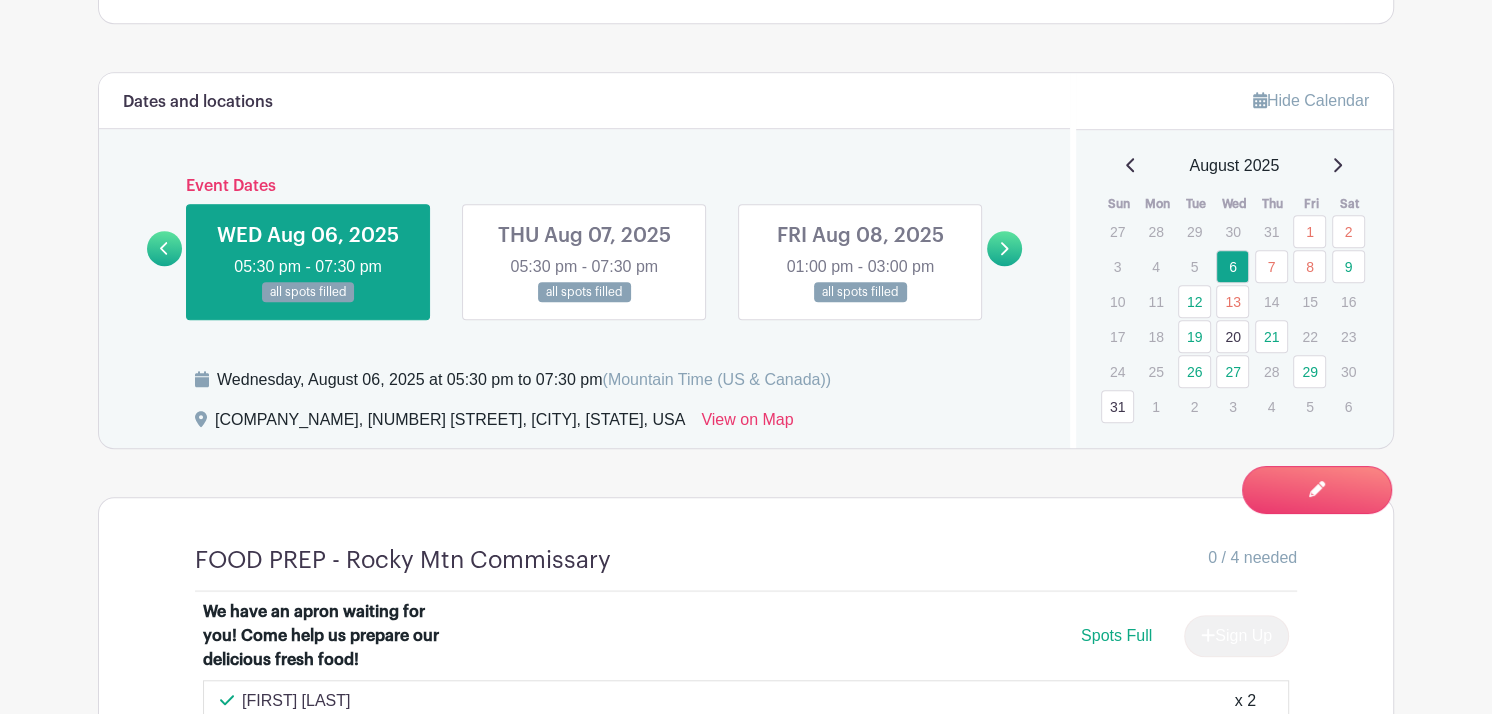 scroll, scrollTop: 1176, scrollLeft: 0, axis: vertical 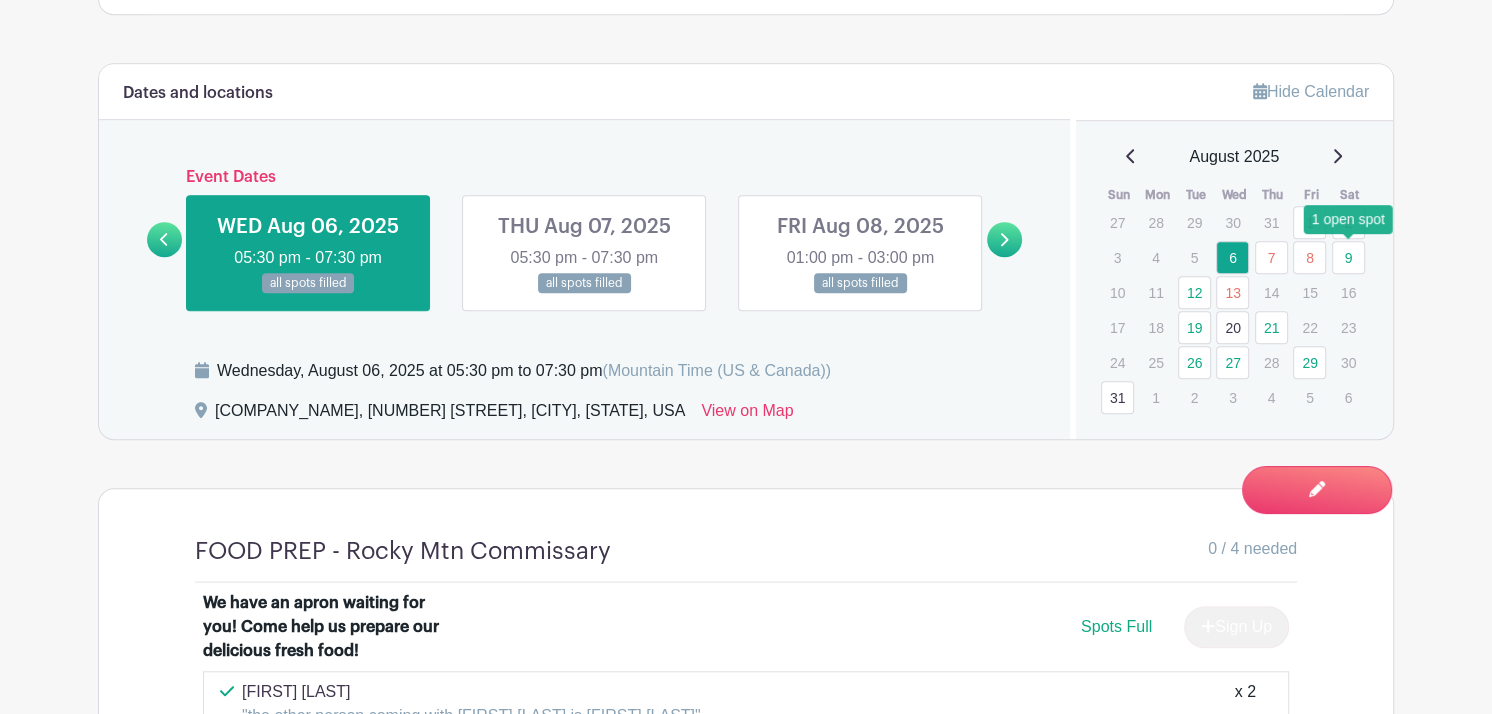 click on "9" at bounding box center (1348, 257) 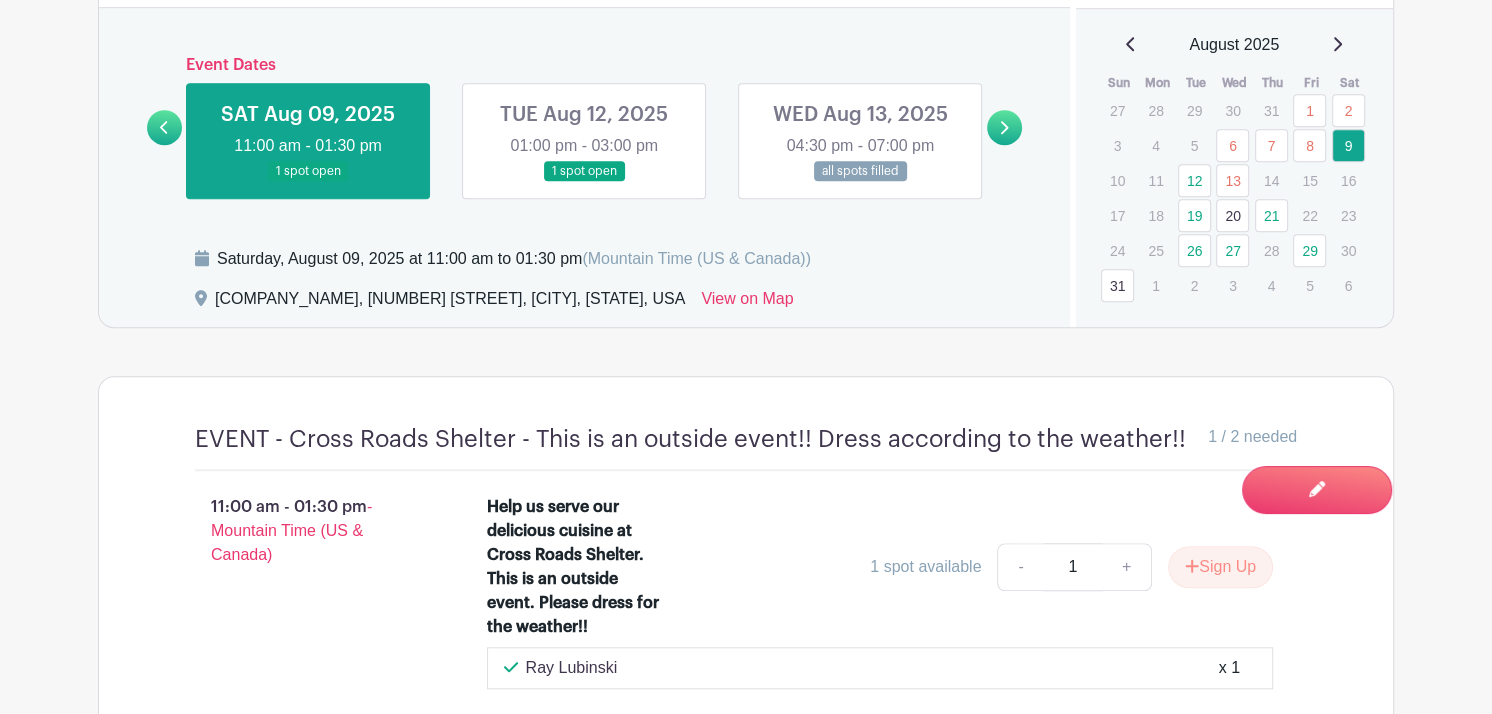 scroll, scrollTop: 1285, scrollLeft: 0, axis: vertical 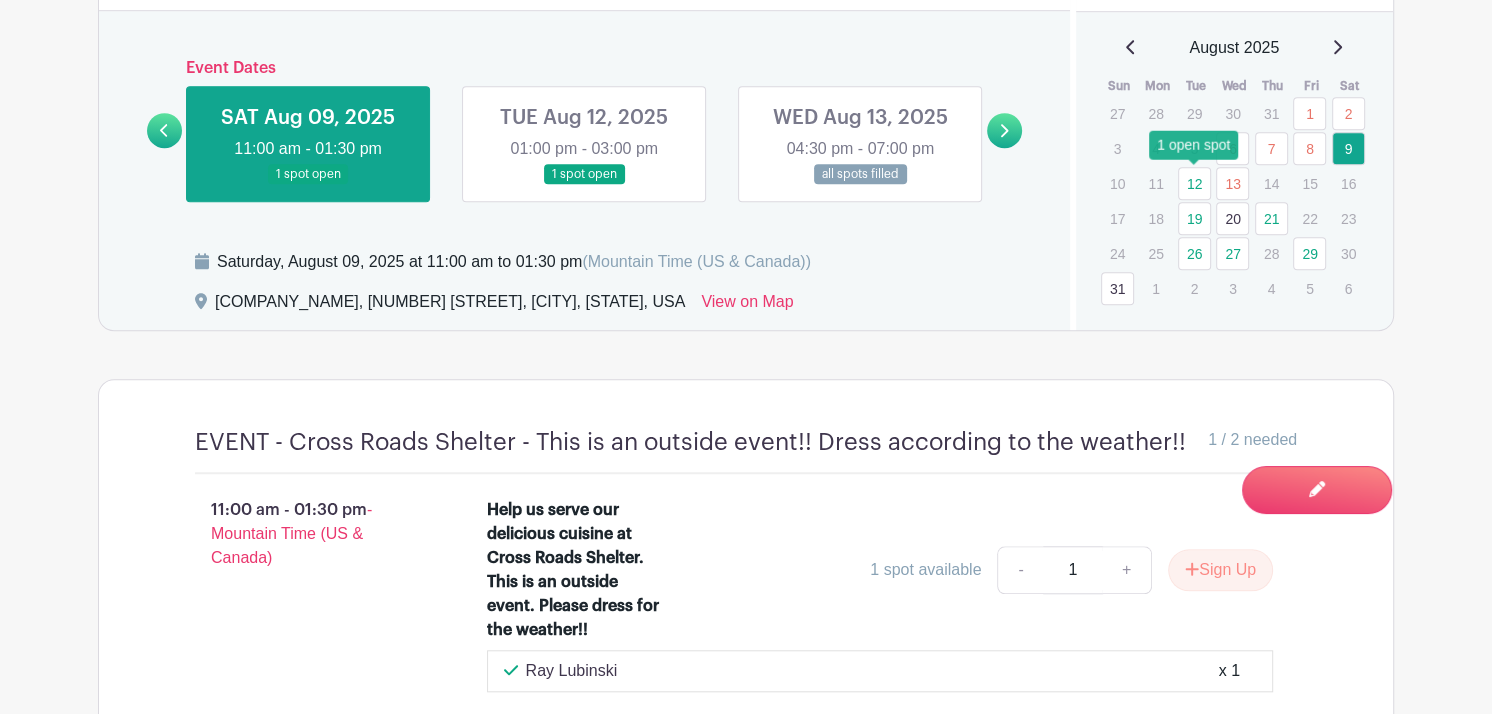 click on "12" at bounding box center [1194, 183] 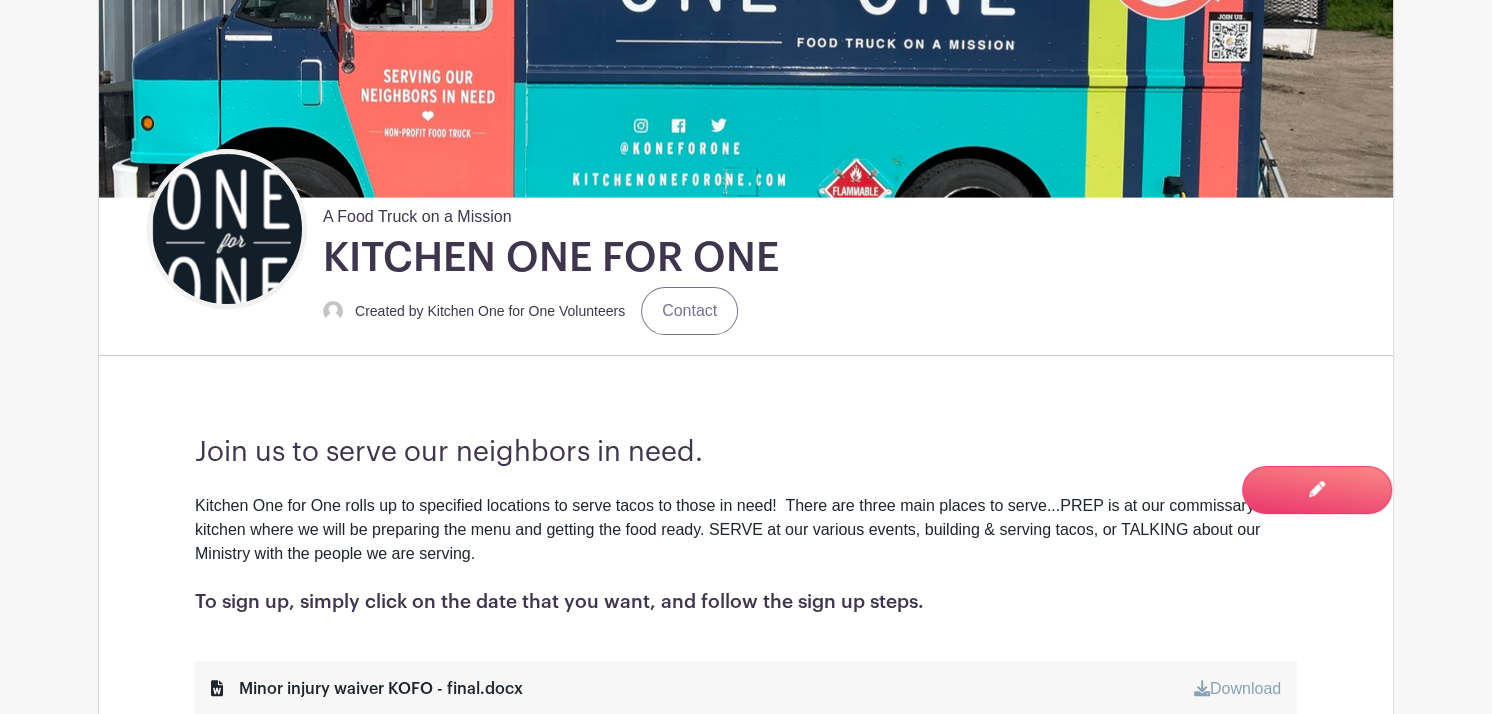scroll, scrollTop: 0, scrollLeft: 0, axis: both 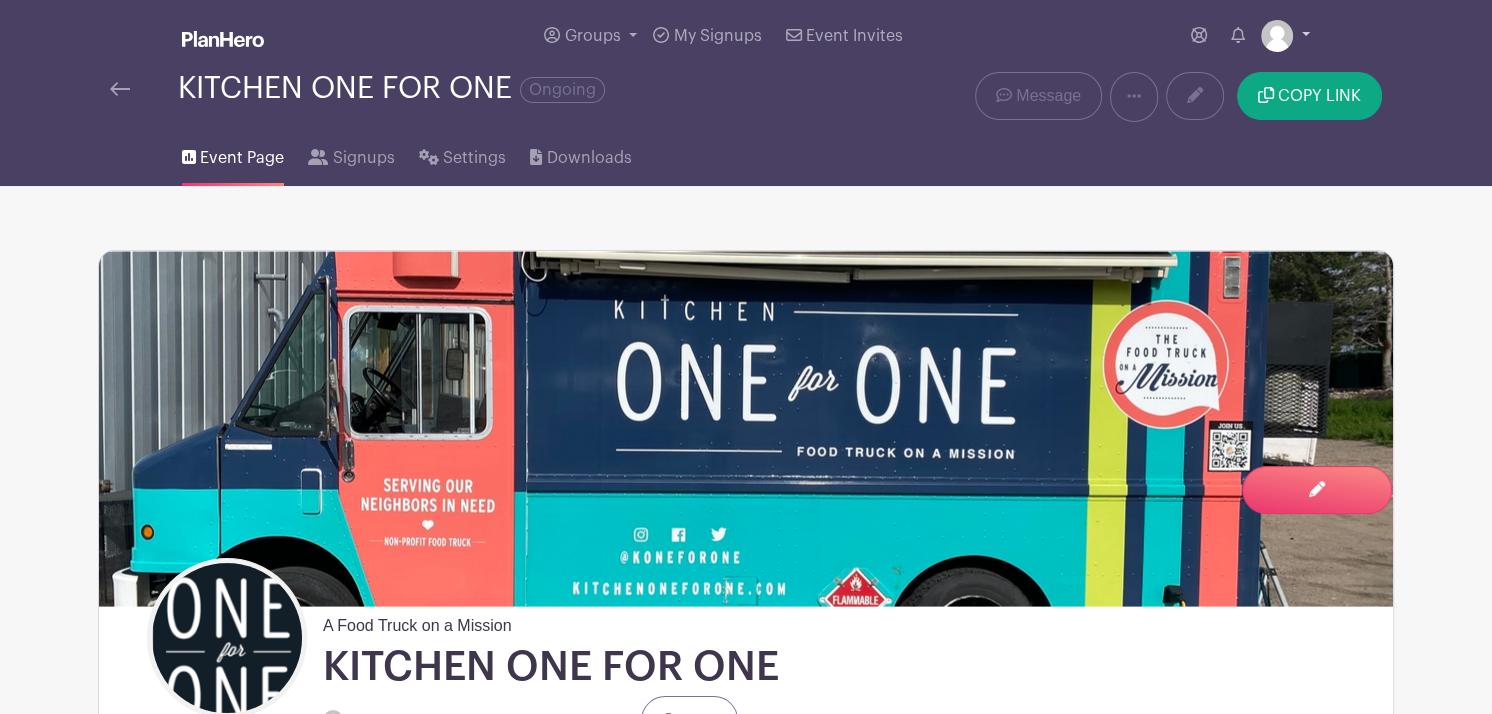 click at bounding box center [1285, 36] 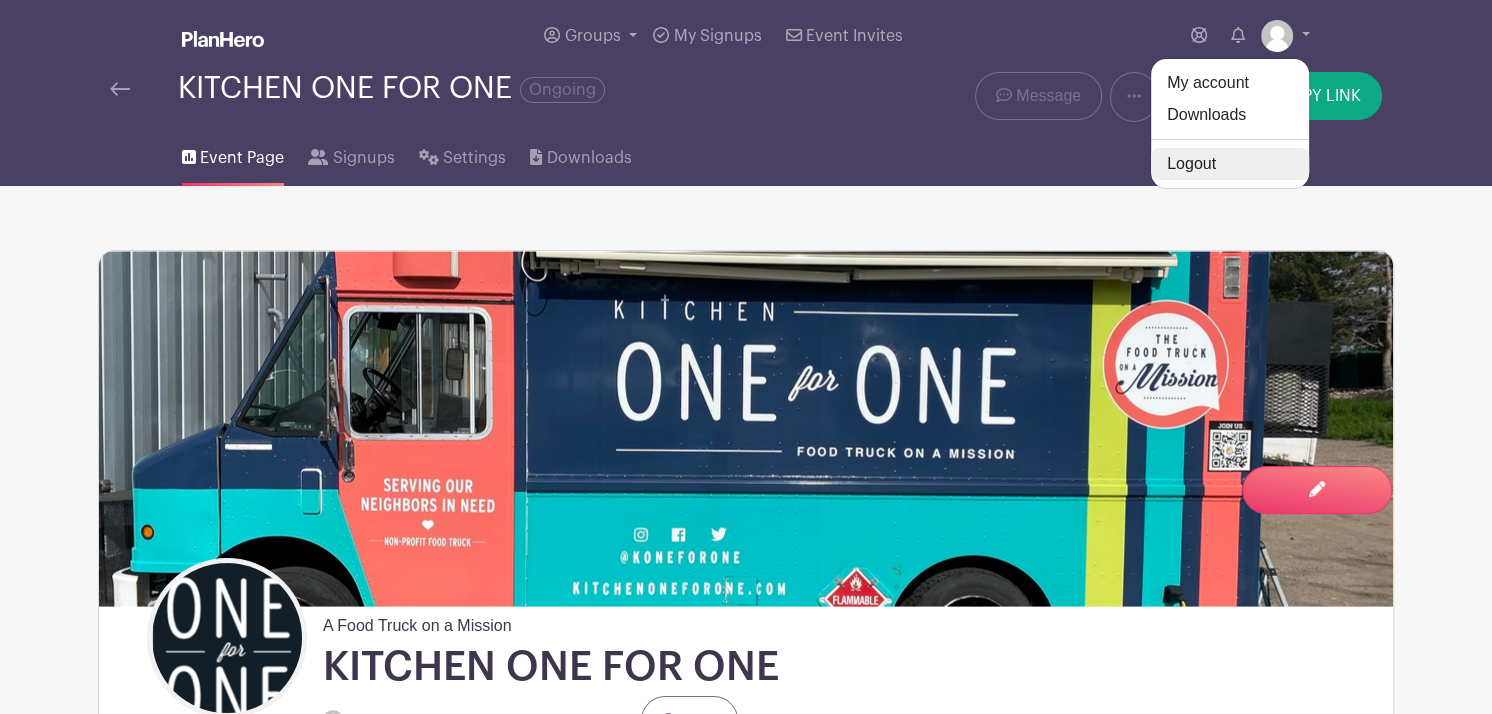 click on "Logout" at bounding box center (1230, 164) 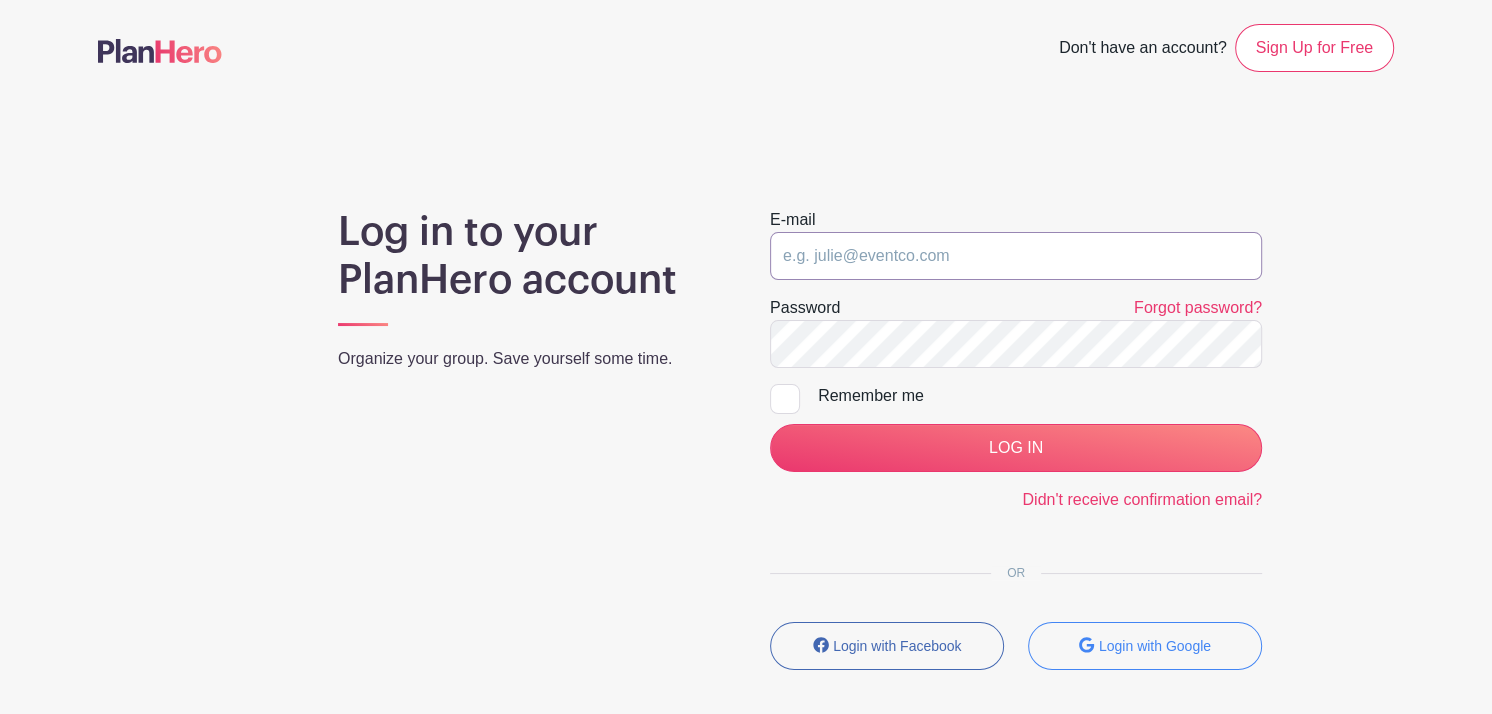 type on "[EMAIL]" 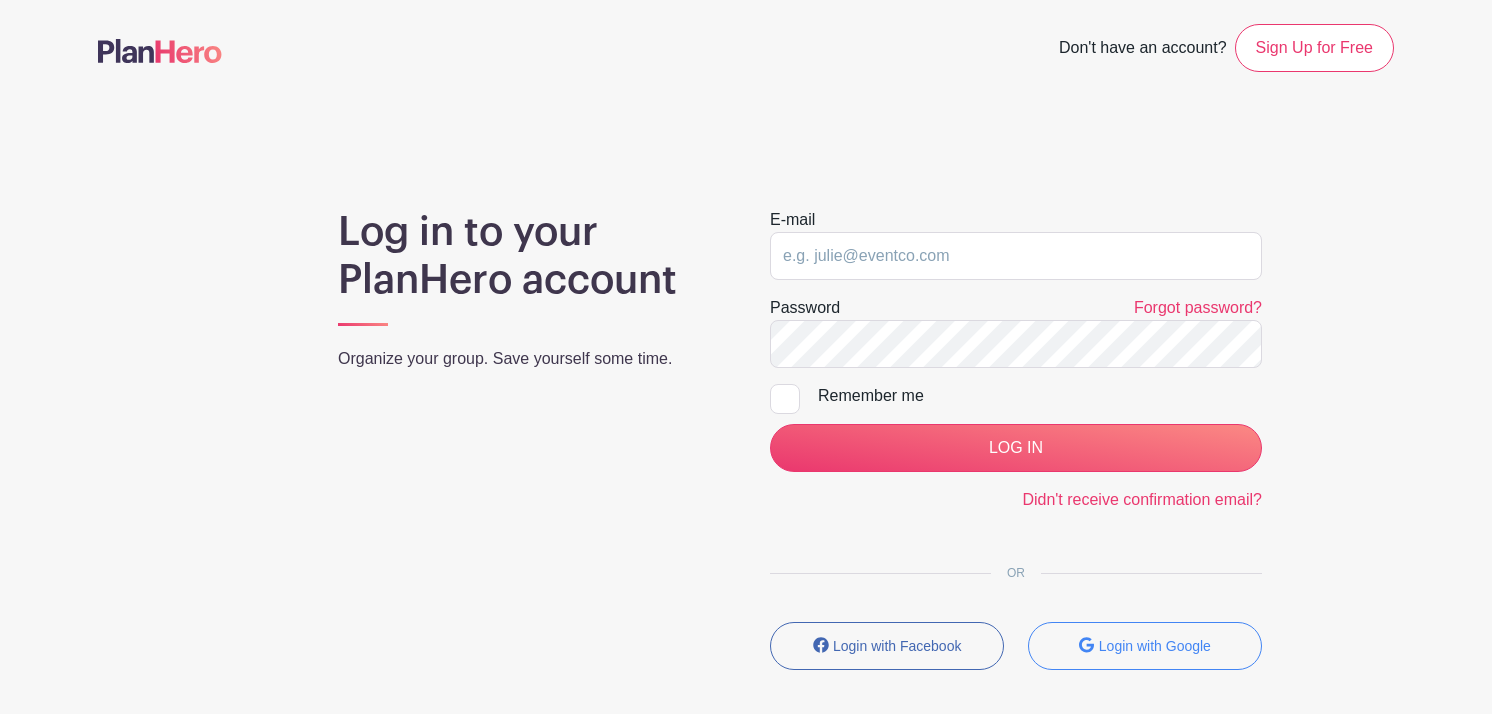 scroll, scrollTop: 0, scrollLeft: 0, axis: both 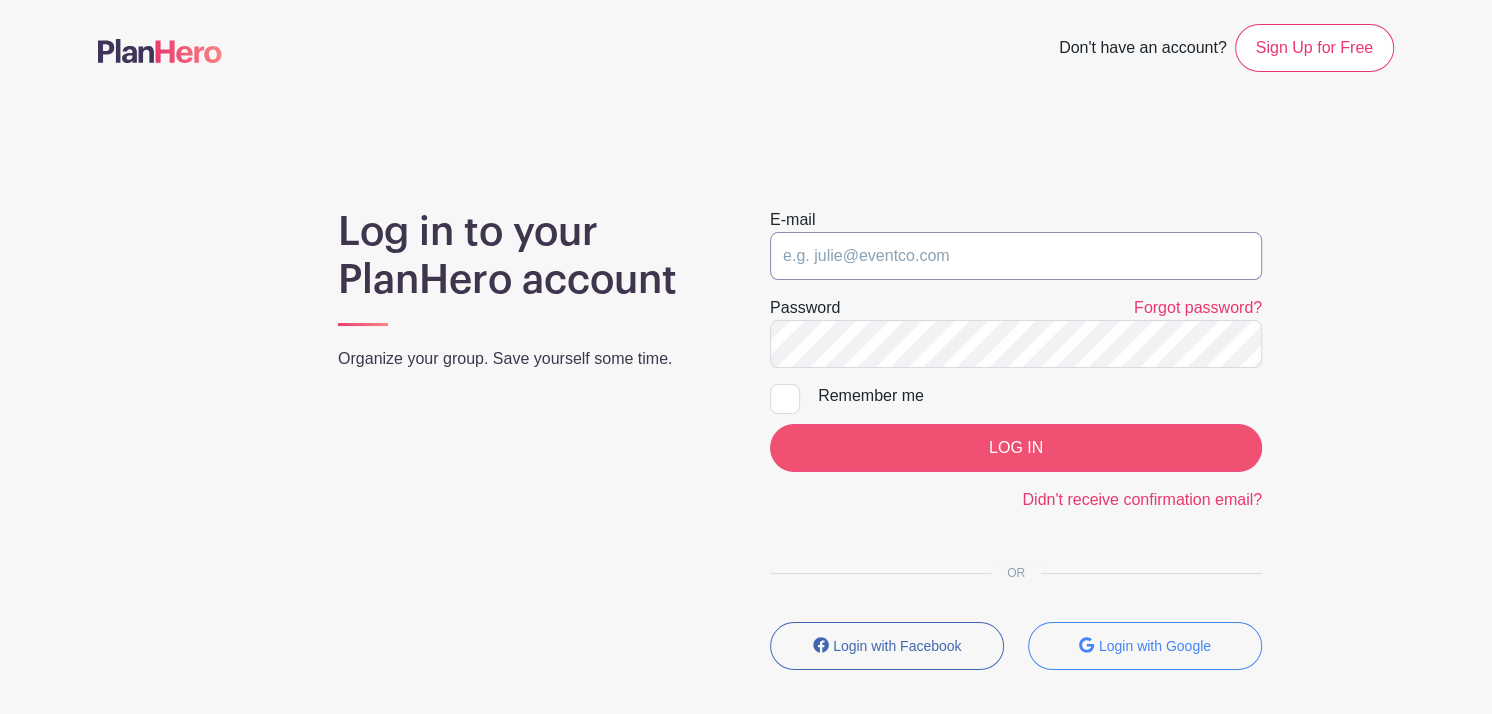 type on "[EMAIL]" 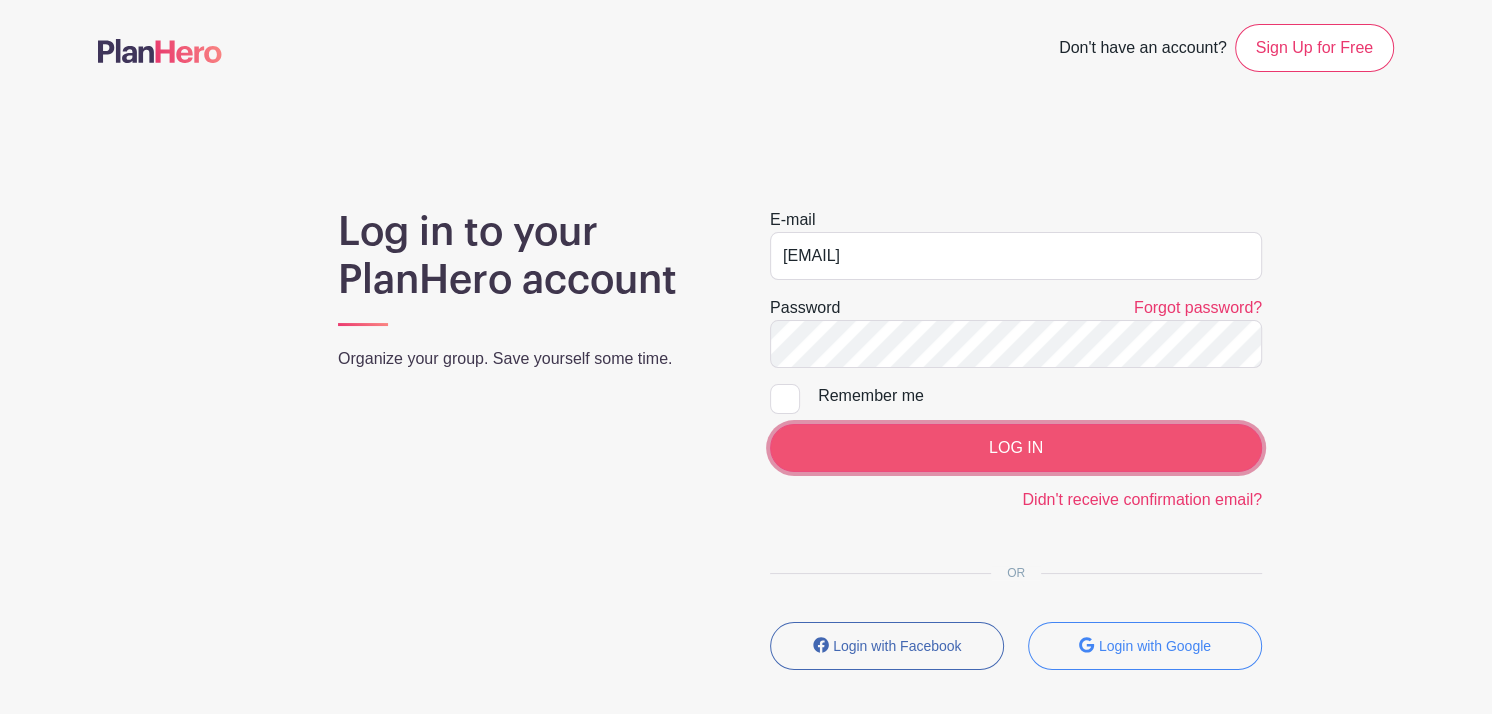 click on "LOG IN" at bounding box center (1016, 448) 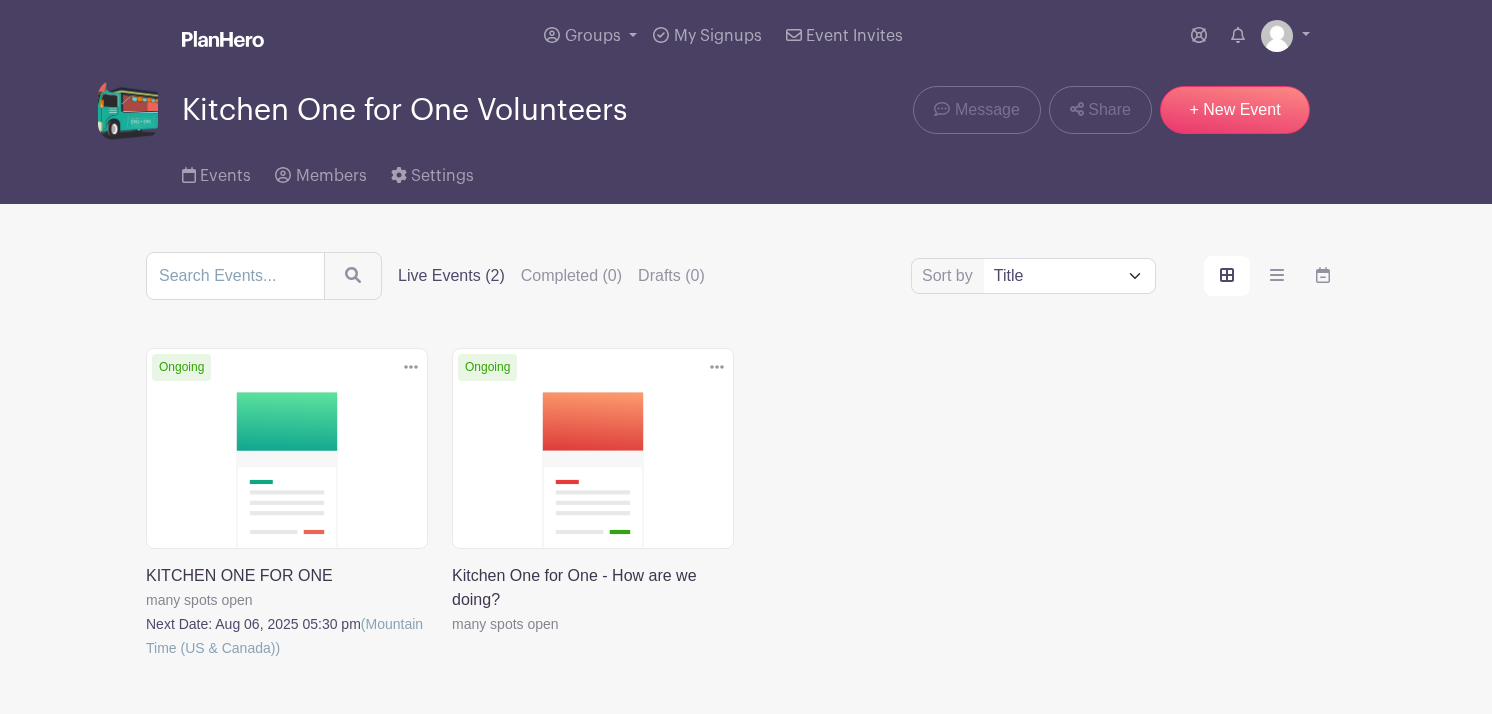 scroll, scrollTop: 0, scrollLeft: 0, axis: both 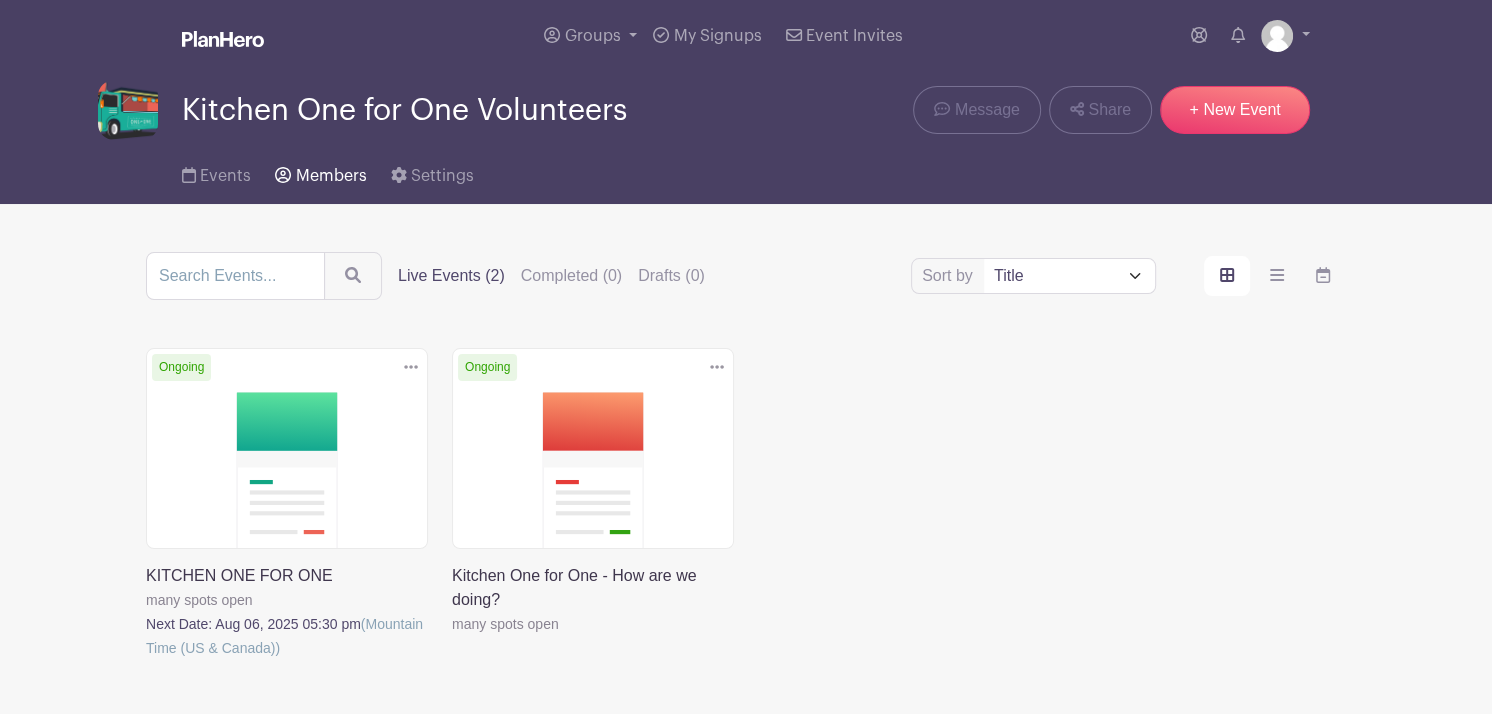 click on "Members" at bounding box center [331, 176] 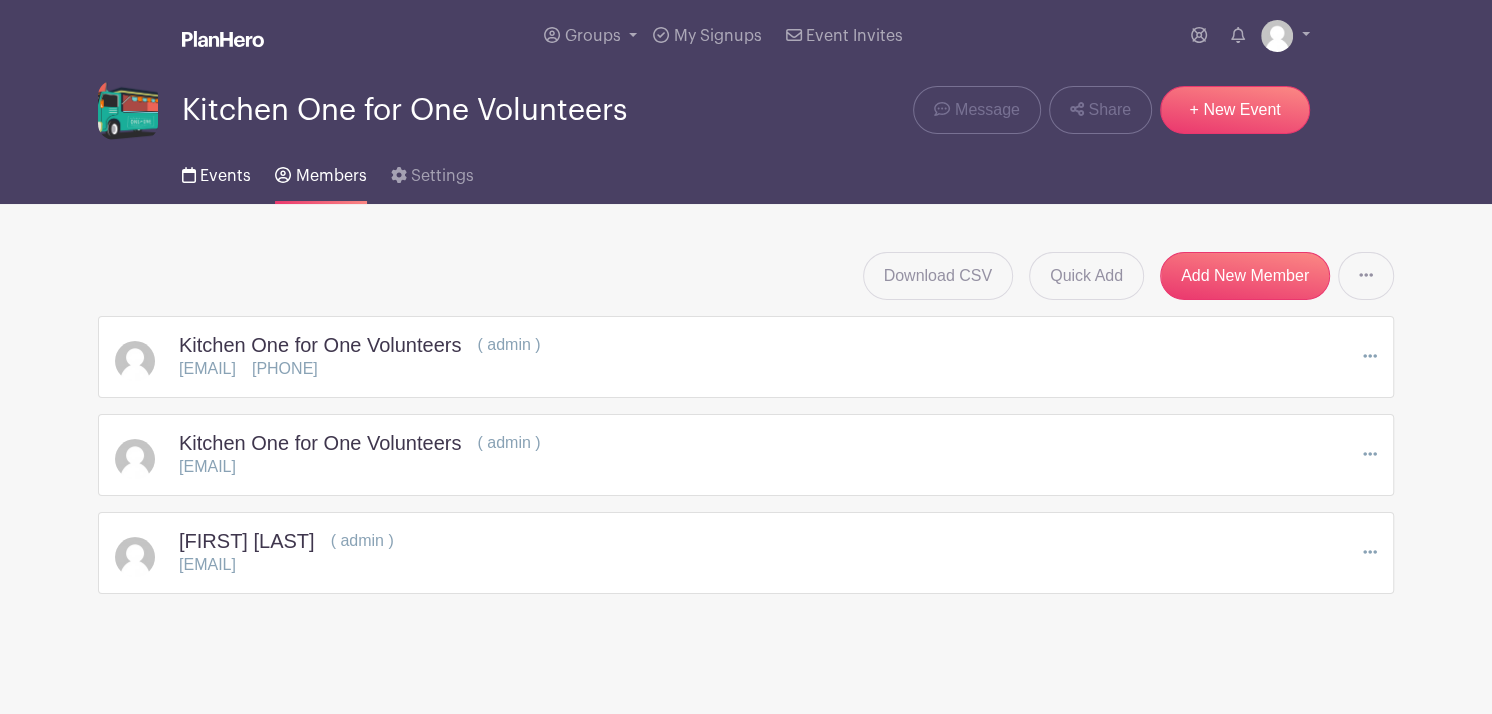 click on "Events" at bounding box center (225, 176) 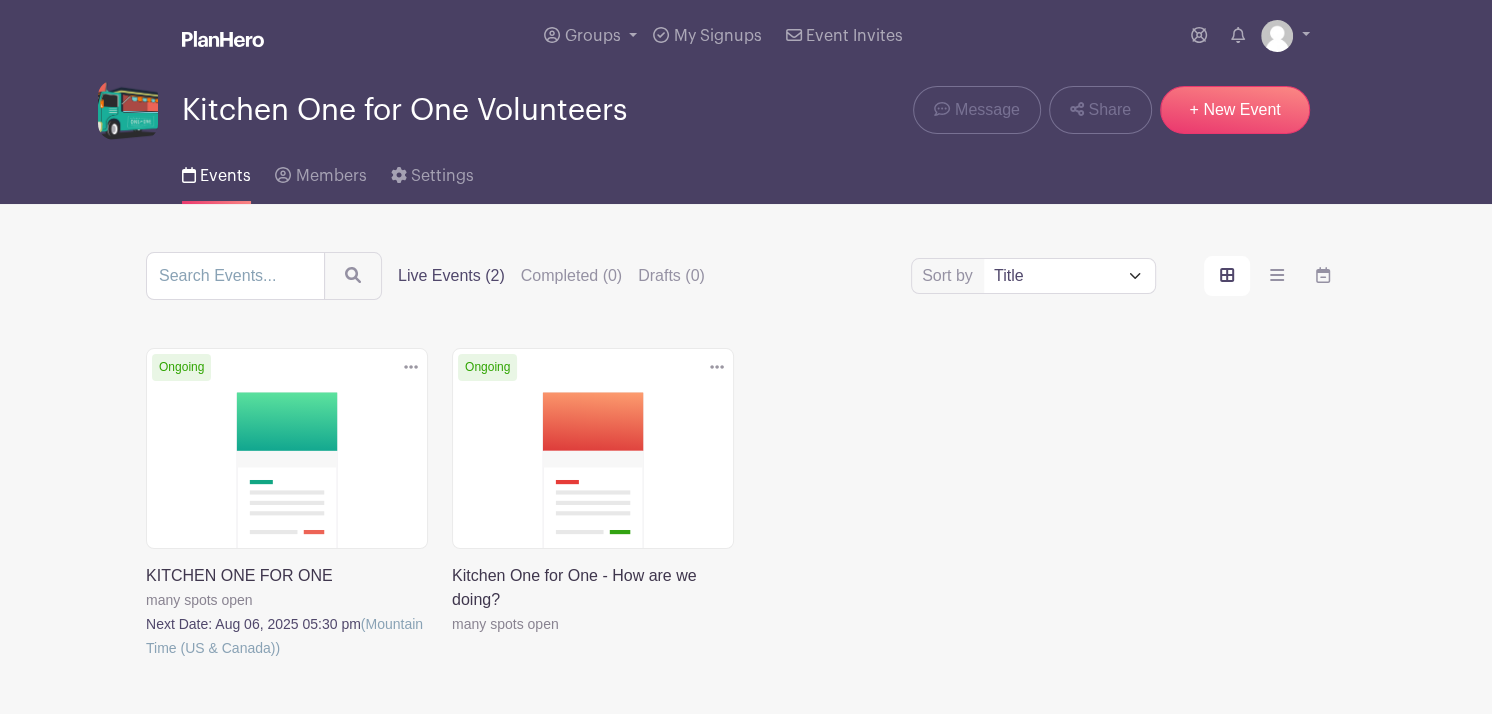 click at bounding box center [146, 660] 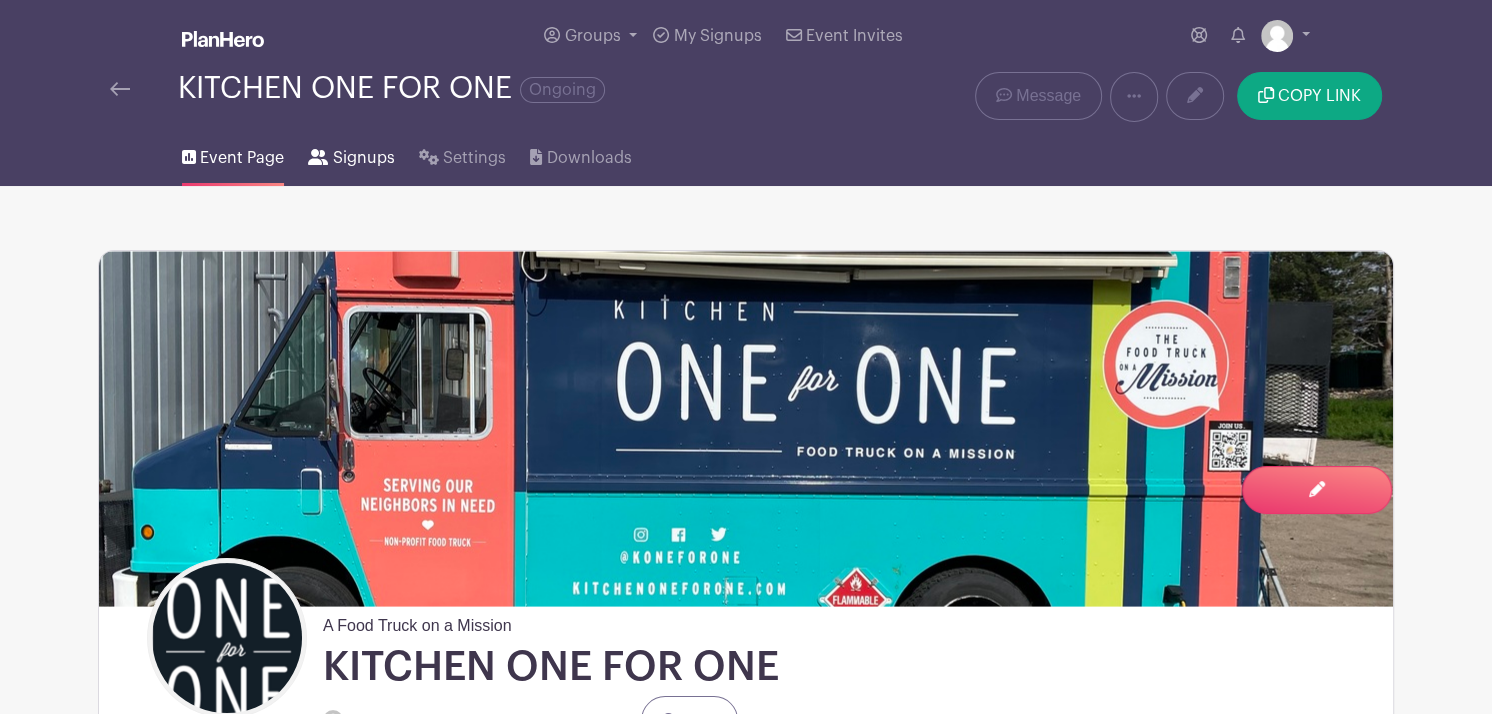 click on "Signups" at bounding box center (364, 158) 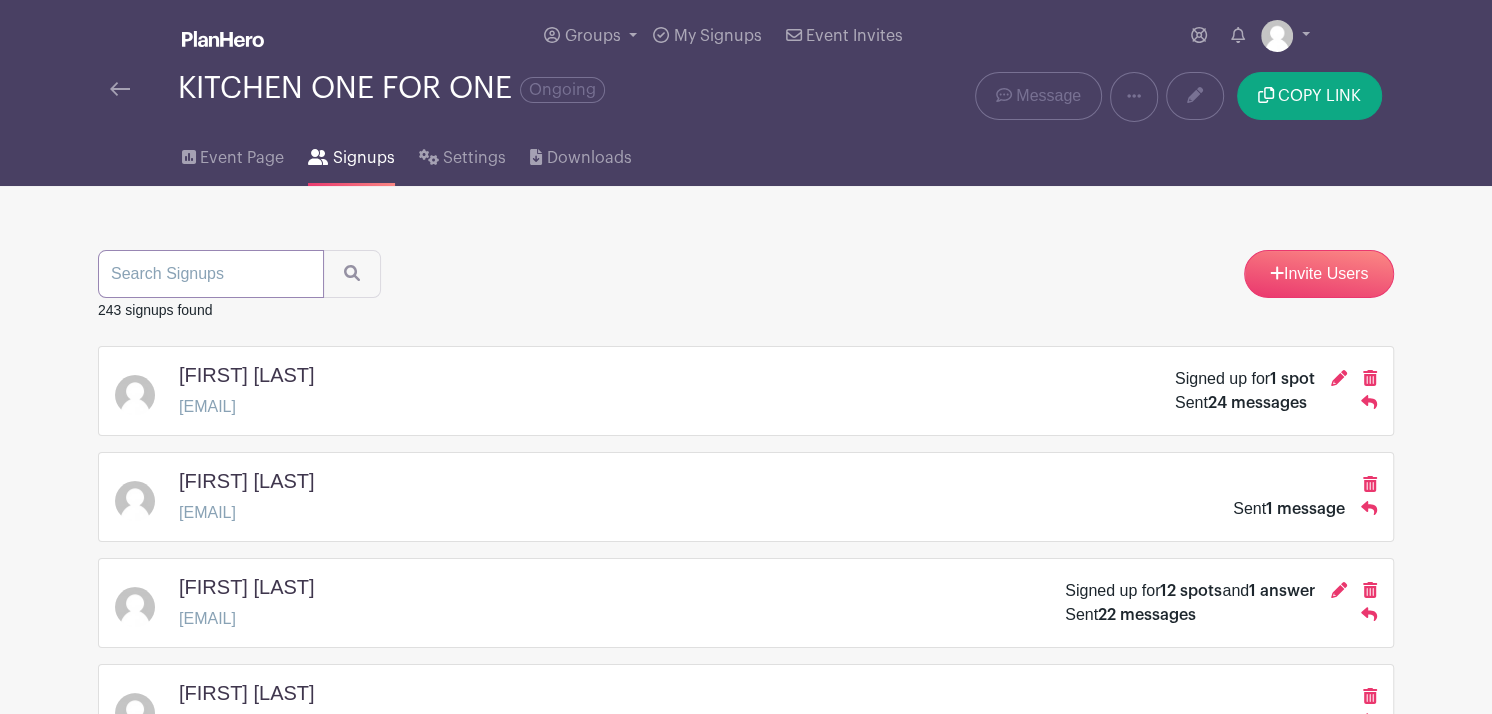 click at bounding box center (211, 274) 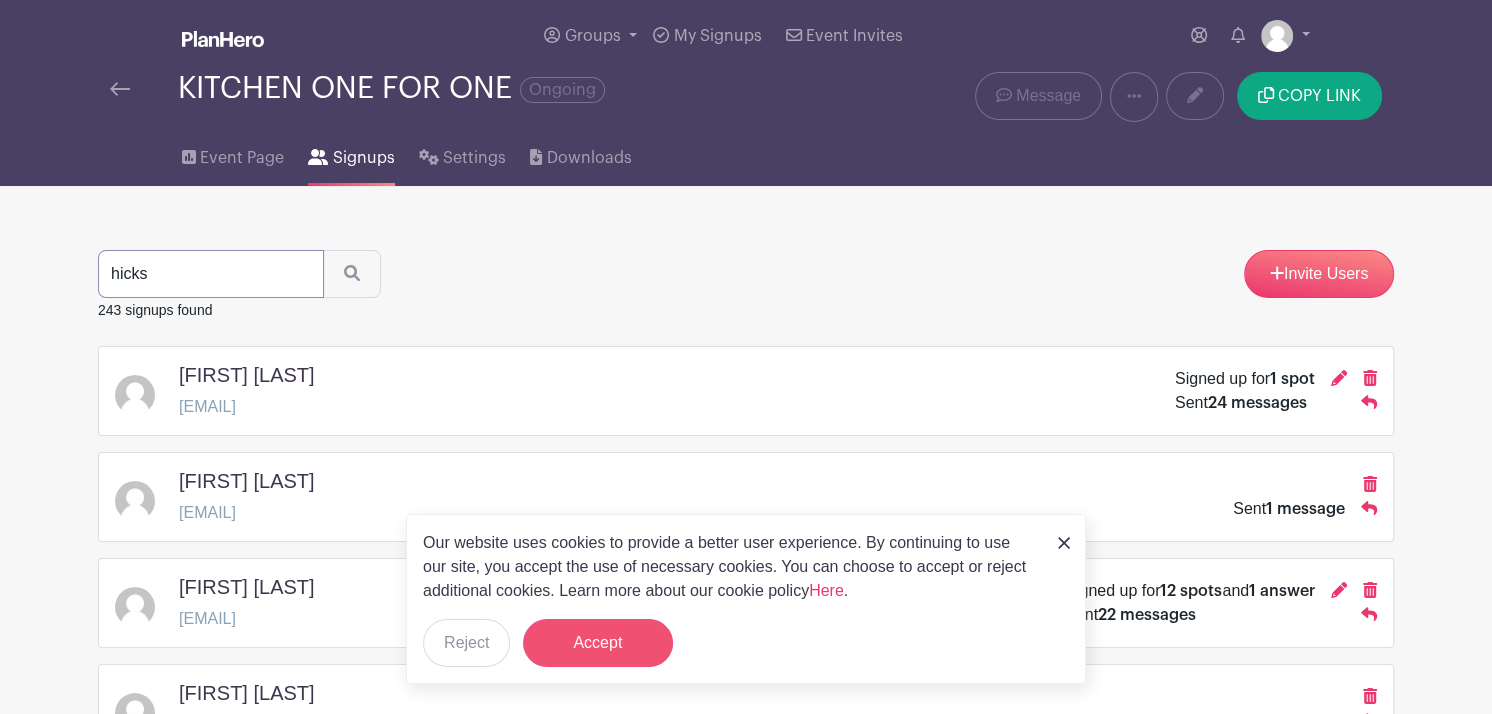 type on "hicks" 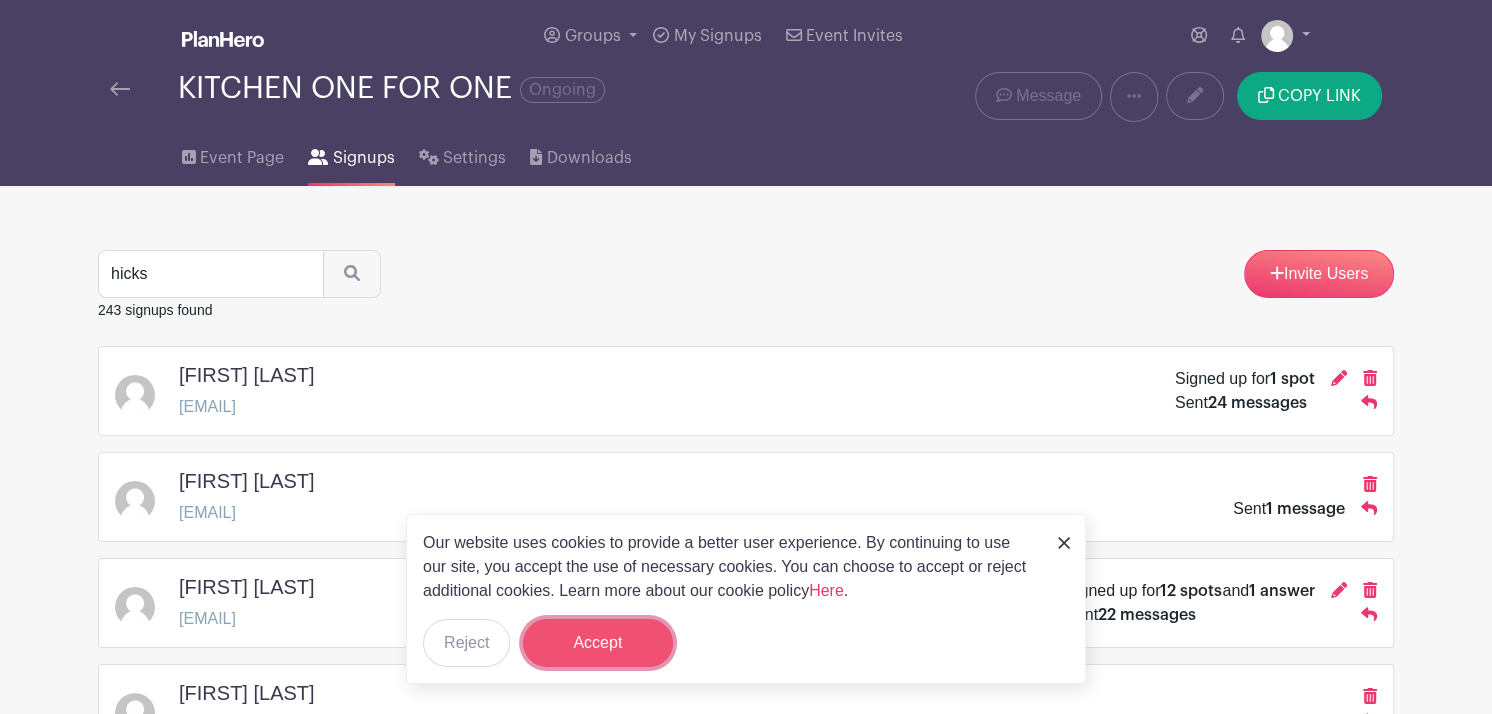 click on "Accept" at bounding box center [598, 643] 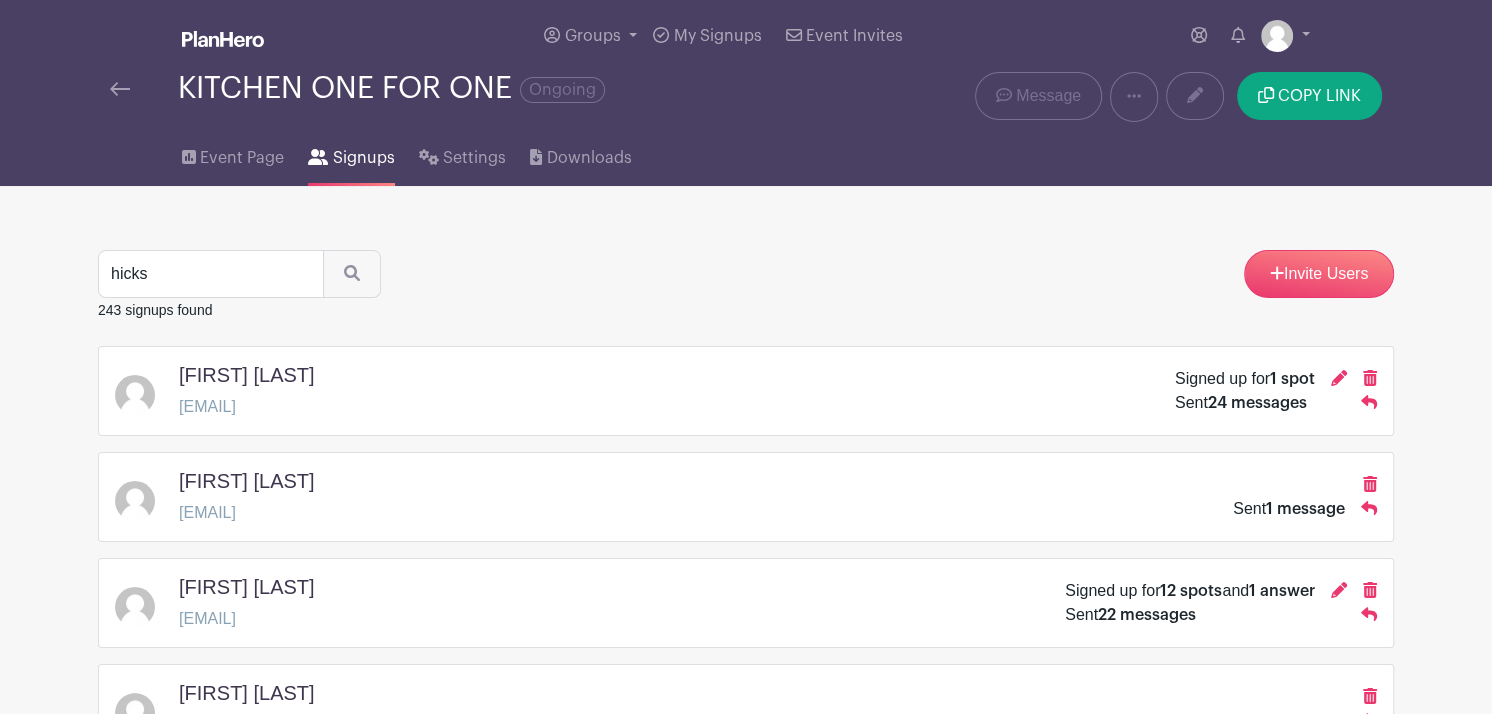 click on "243 signups found" at bounding box center (746, 310) 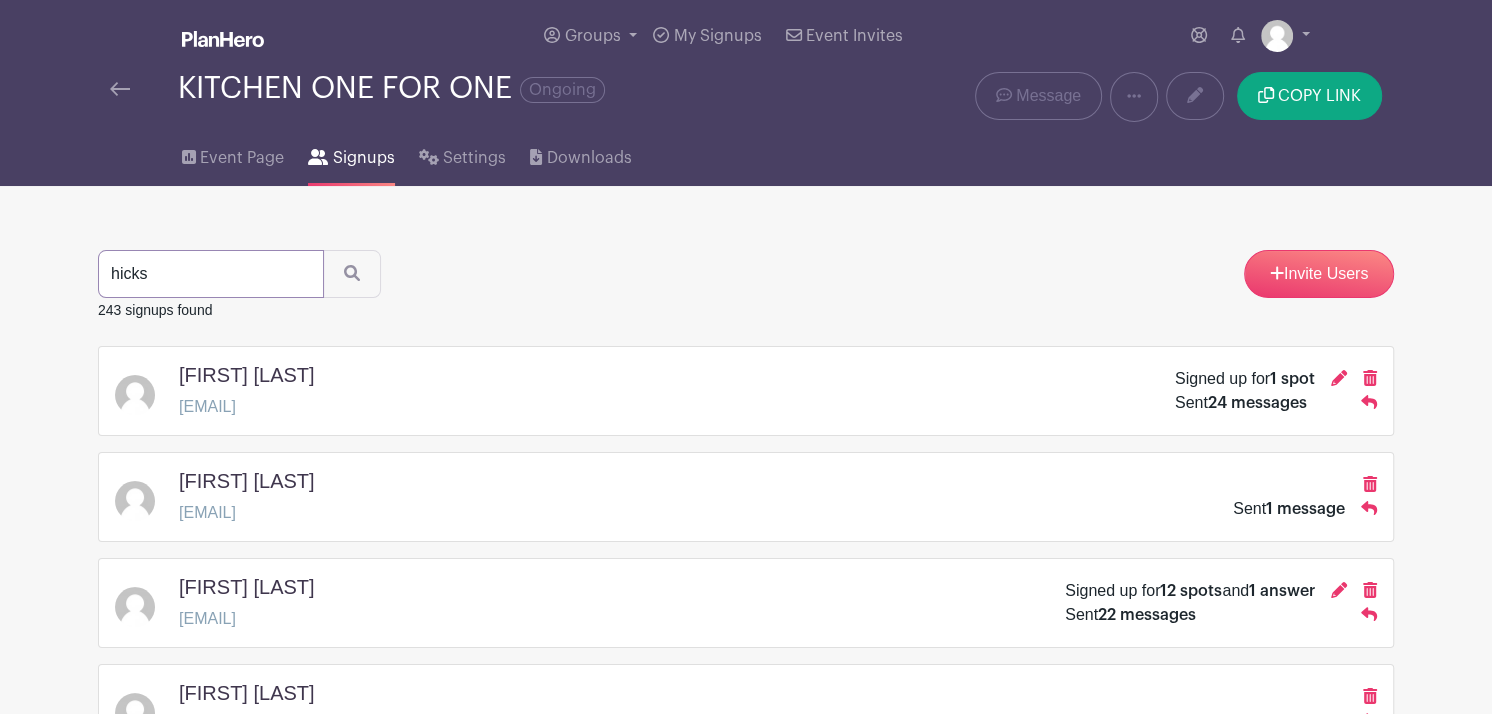 click on "hicks" at bounding box center [211, 274] 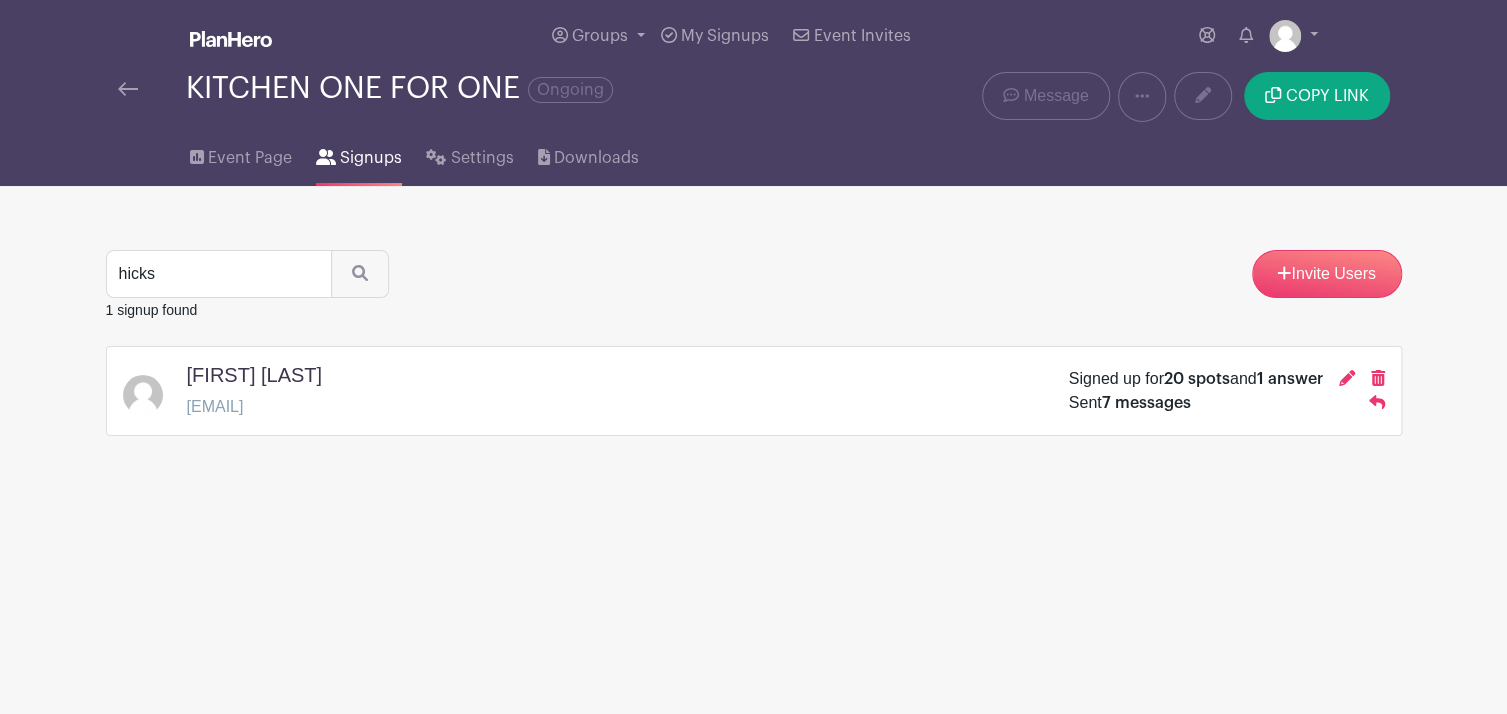 click on "Groups
All Groups
Kitchen One for One Volunteers
Add New Group
My Signups
Event Invites
My account
Downloads
Logout" at bounding box center [754, 36] 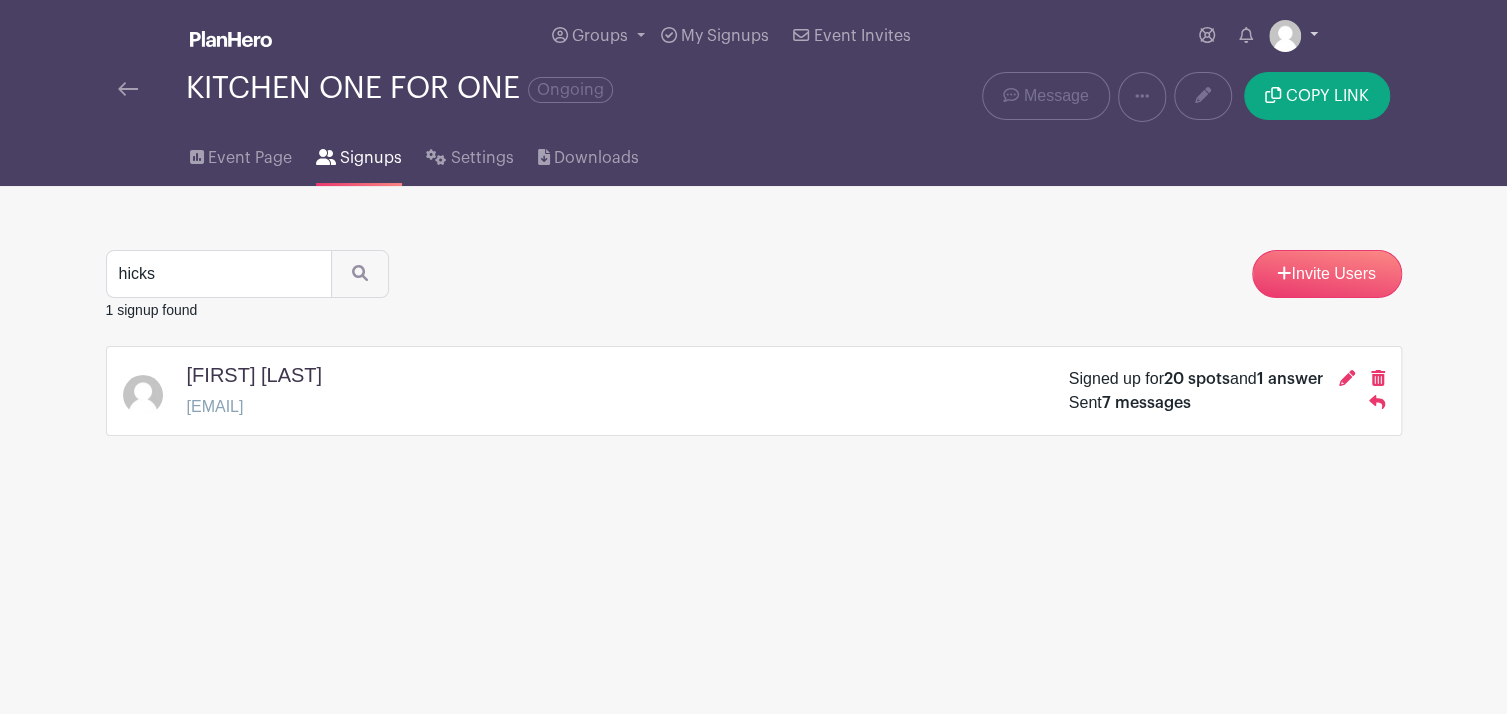 click at bounding box center [1293, 36] 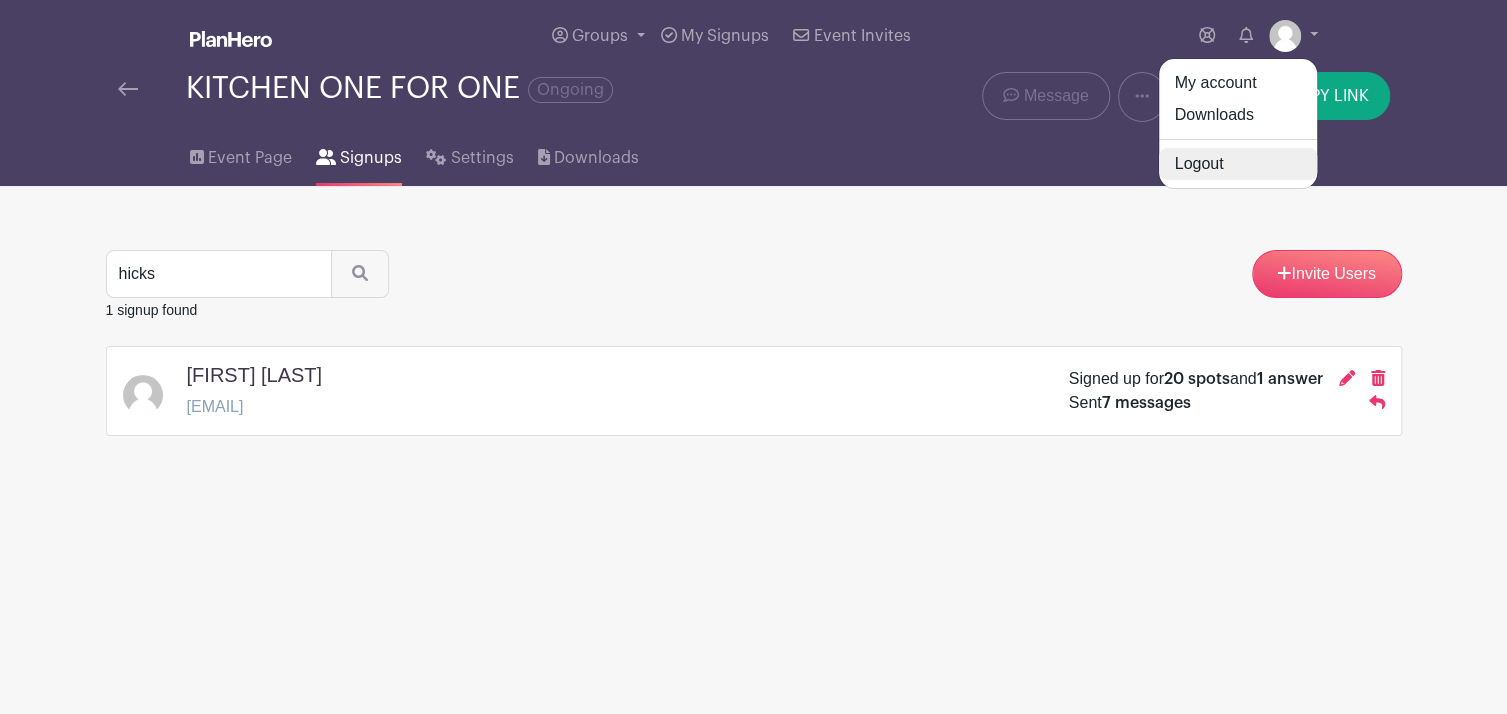 click on "Logout" at bounding box center [1238, 164] 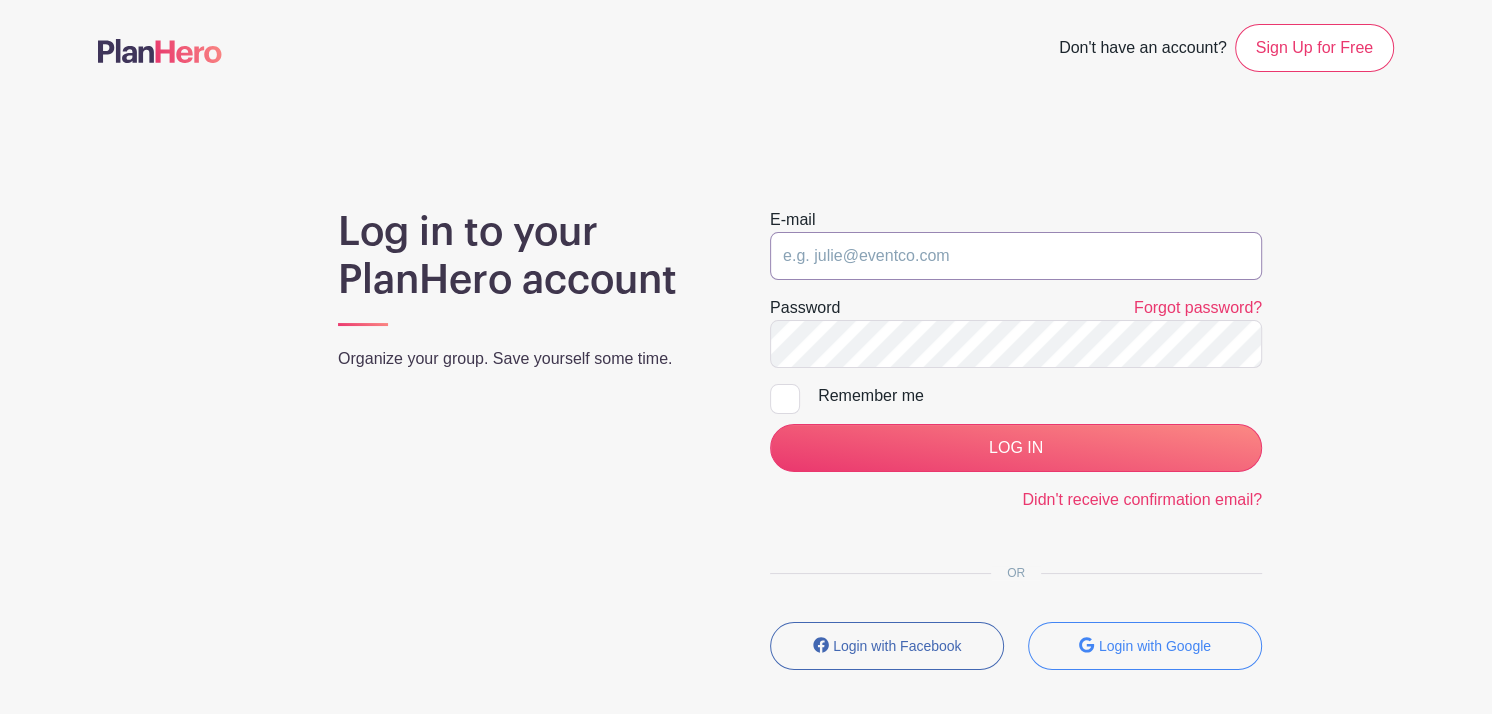 type on "[EMAIL]" 